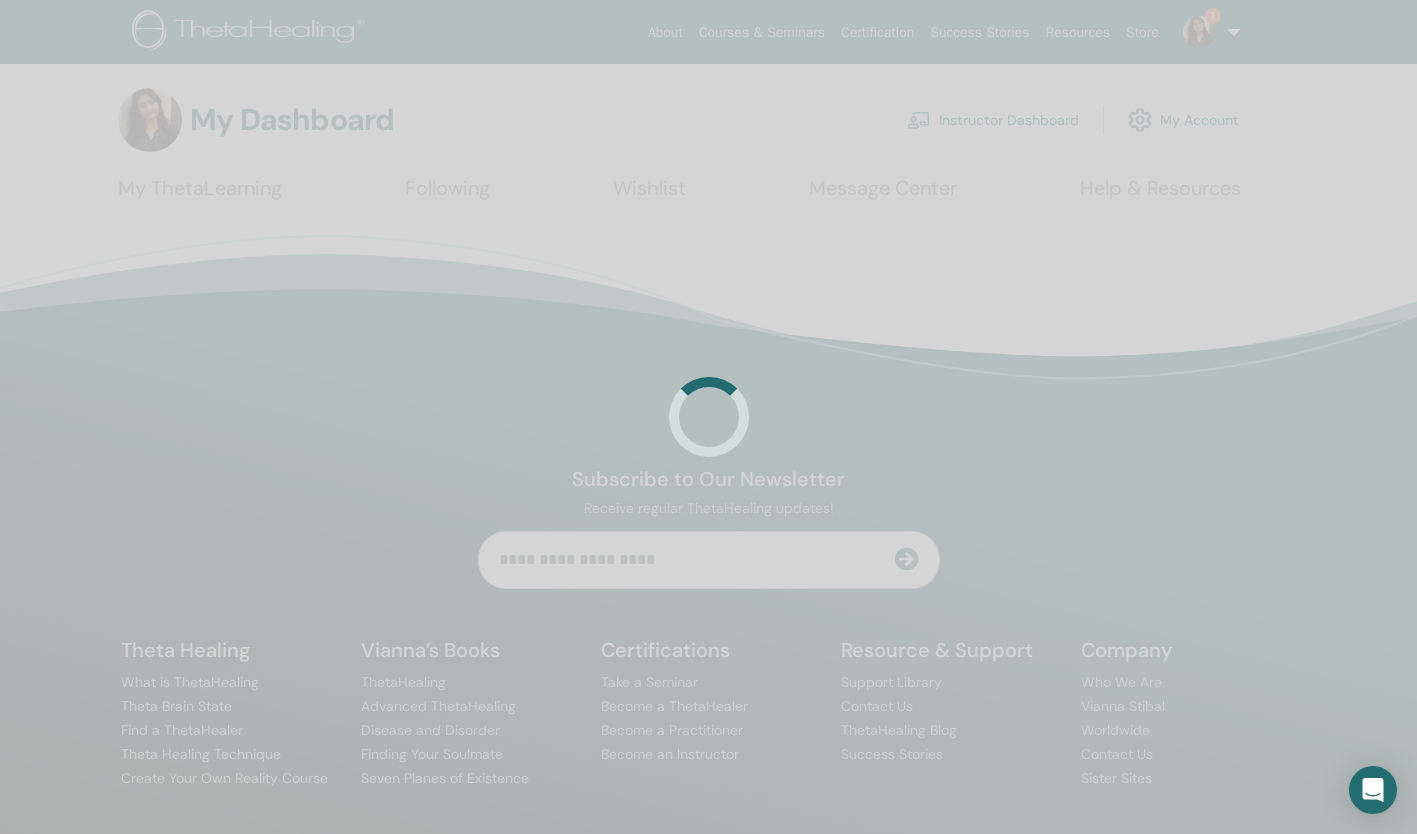 scroll, scrollTop: 0, scrollLeft: 0, axis: both 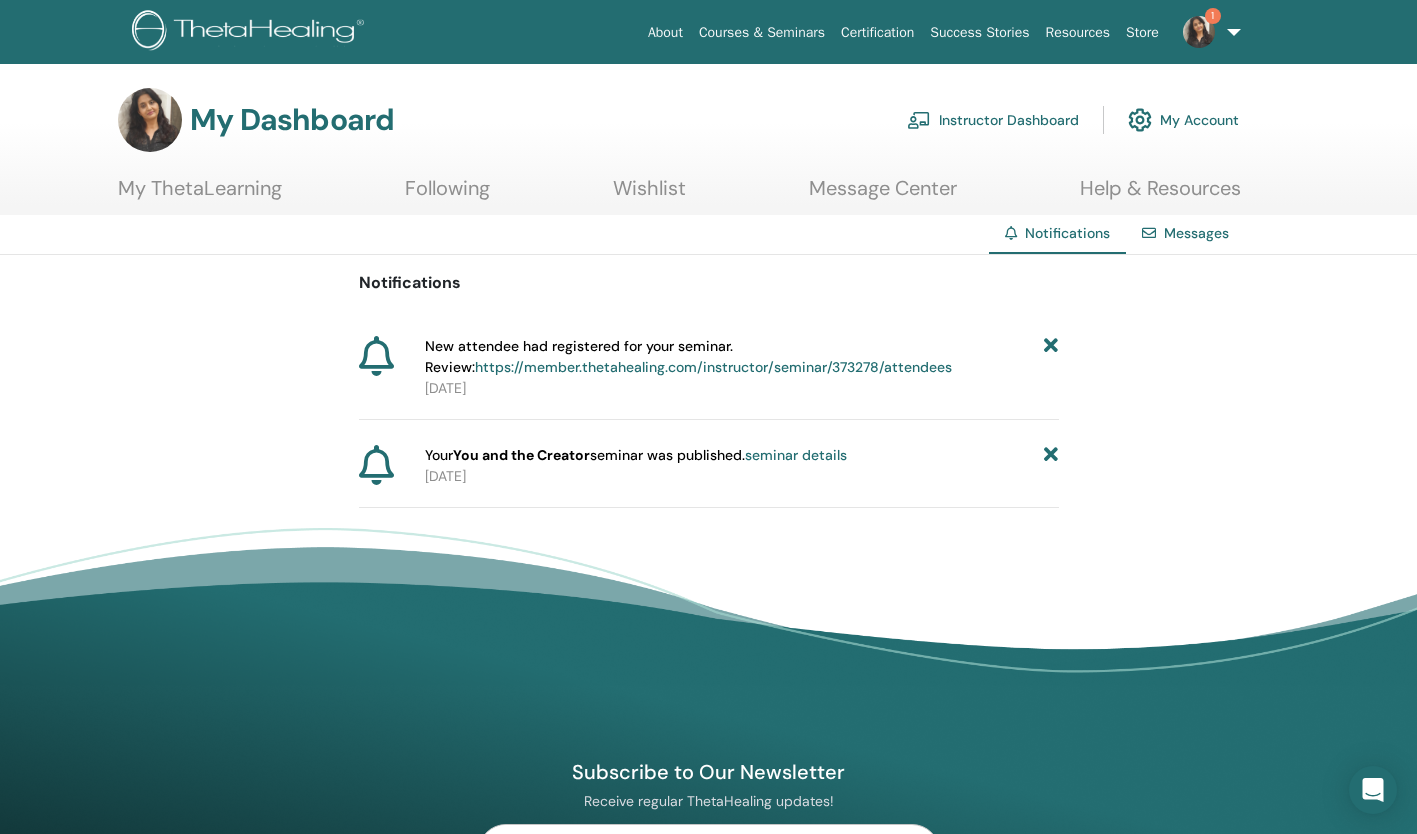 click on "https://member.thetahealing.com/instructor/seminar/373278/attendees" at bounding box center (713, 367) 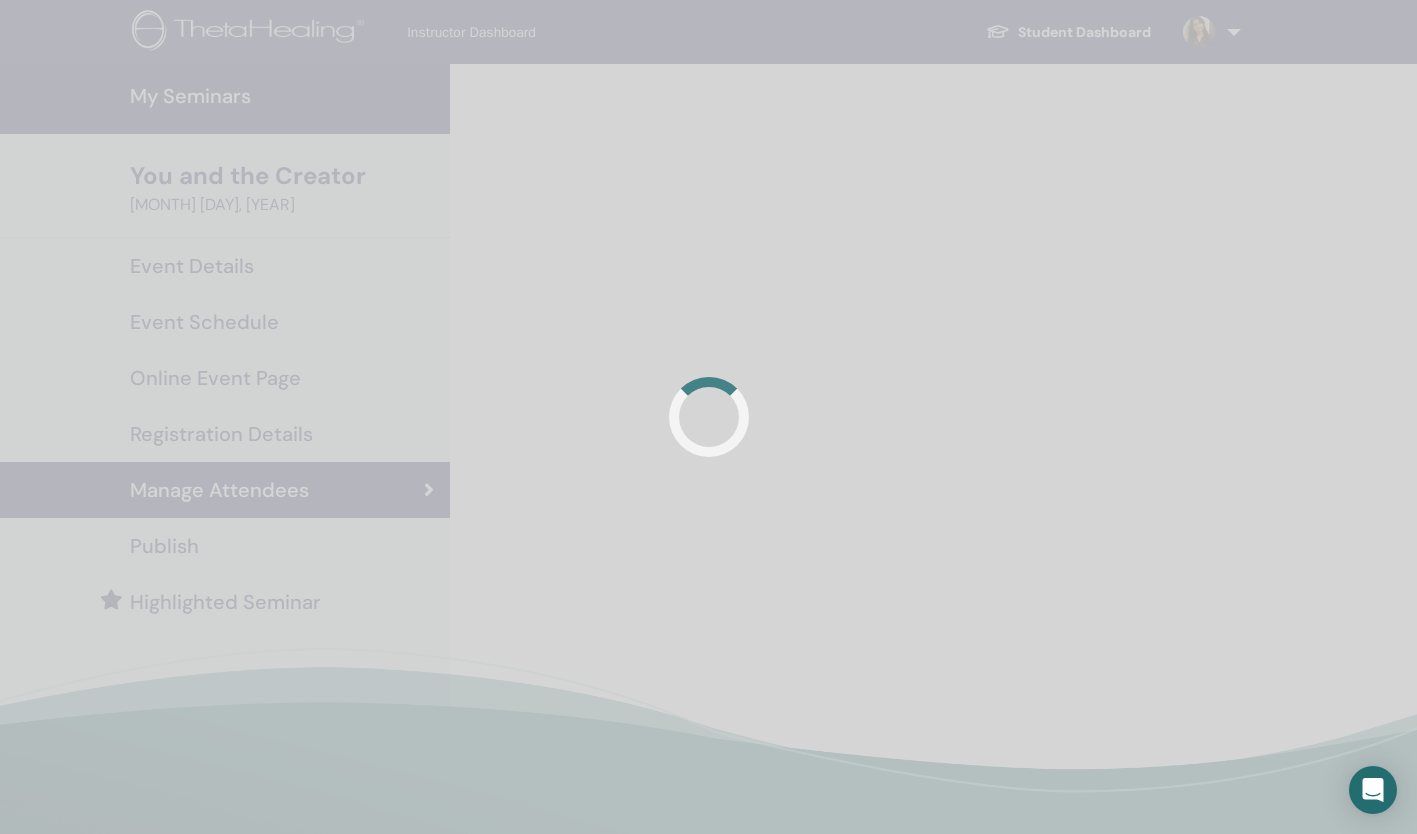 scroll, scrollTop: 0, scrollLeft: 0, axis: both 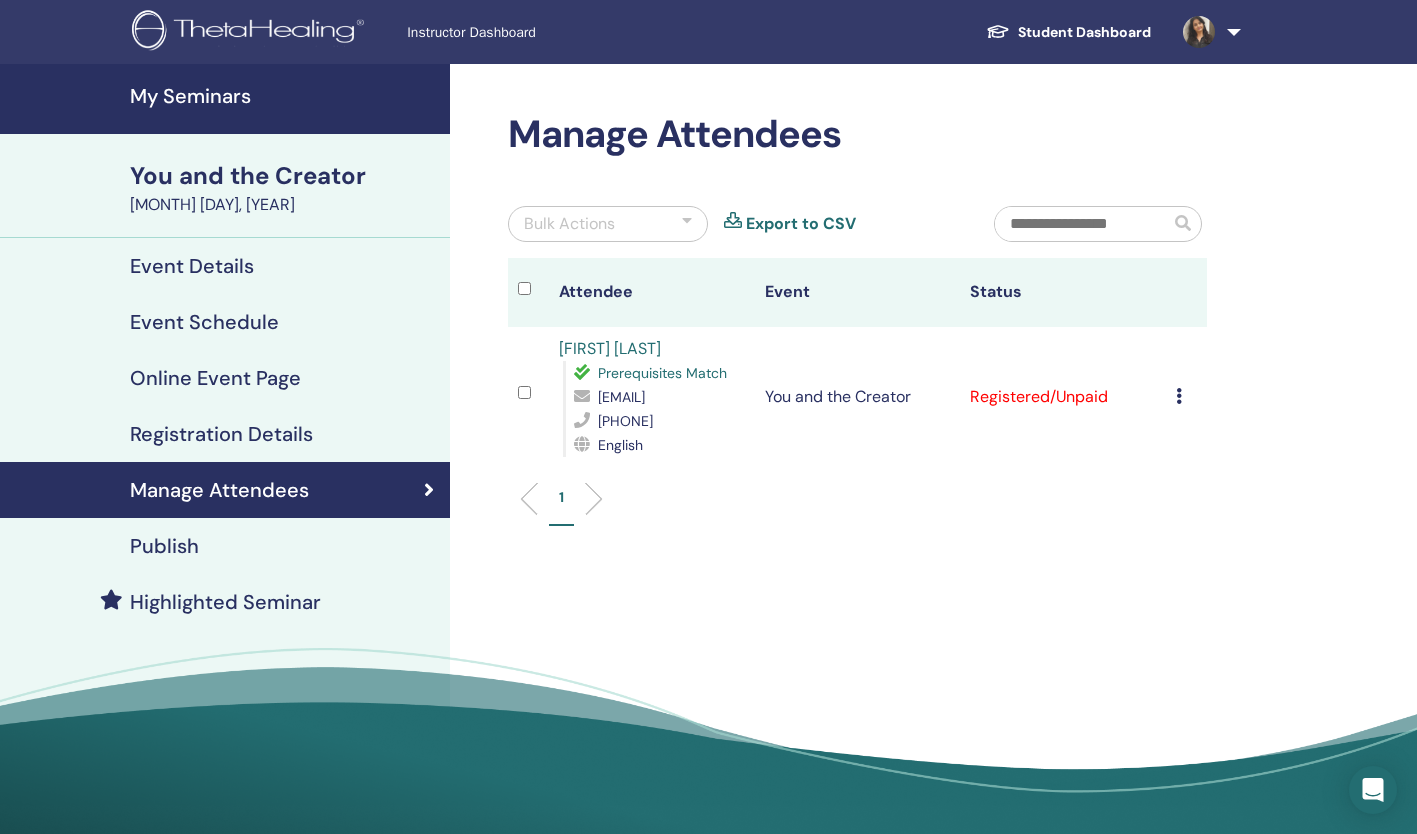 click at bounding box center (1179, 396) 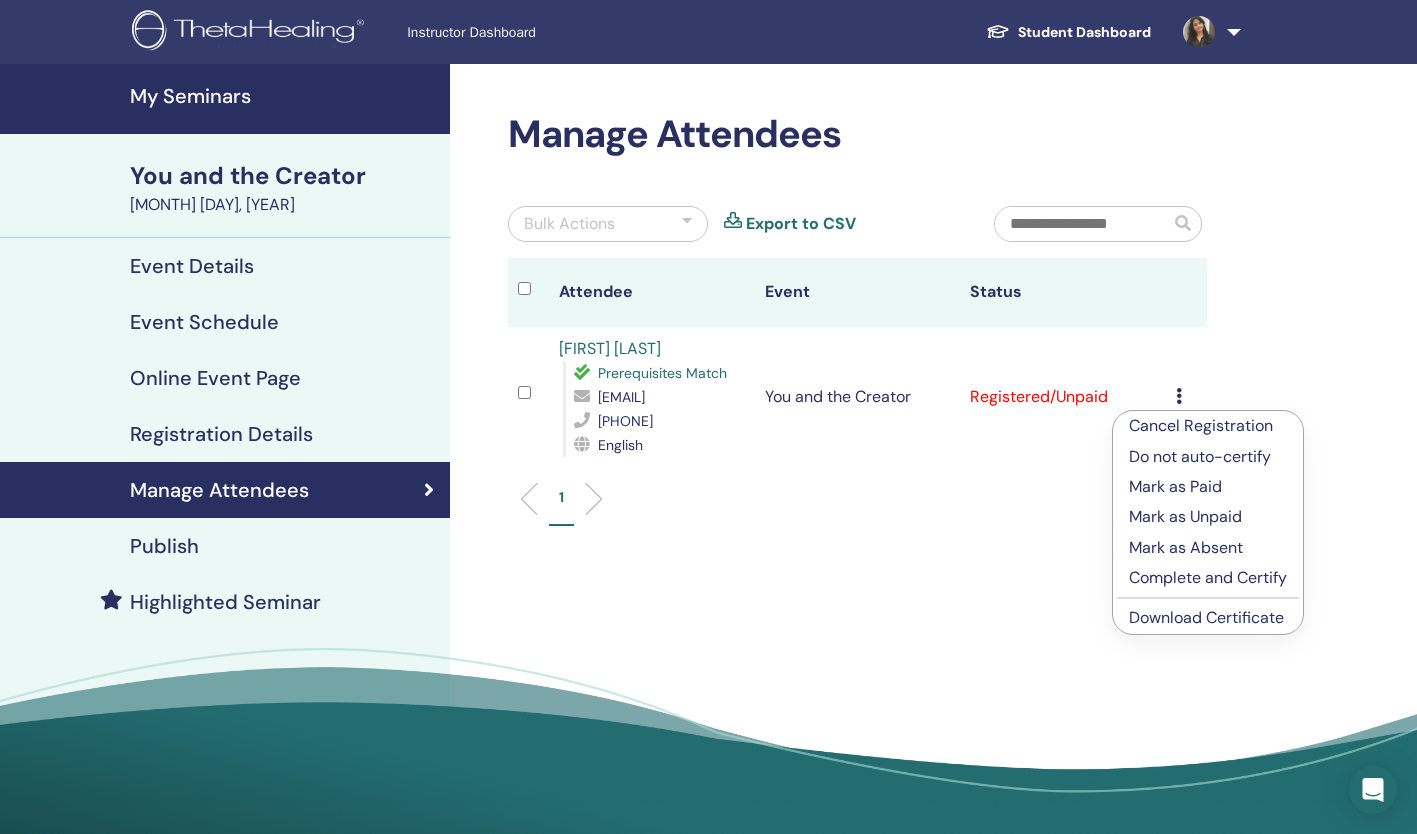 click on "Do not auto-certify" at bounding box center [1208, 457] 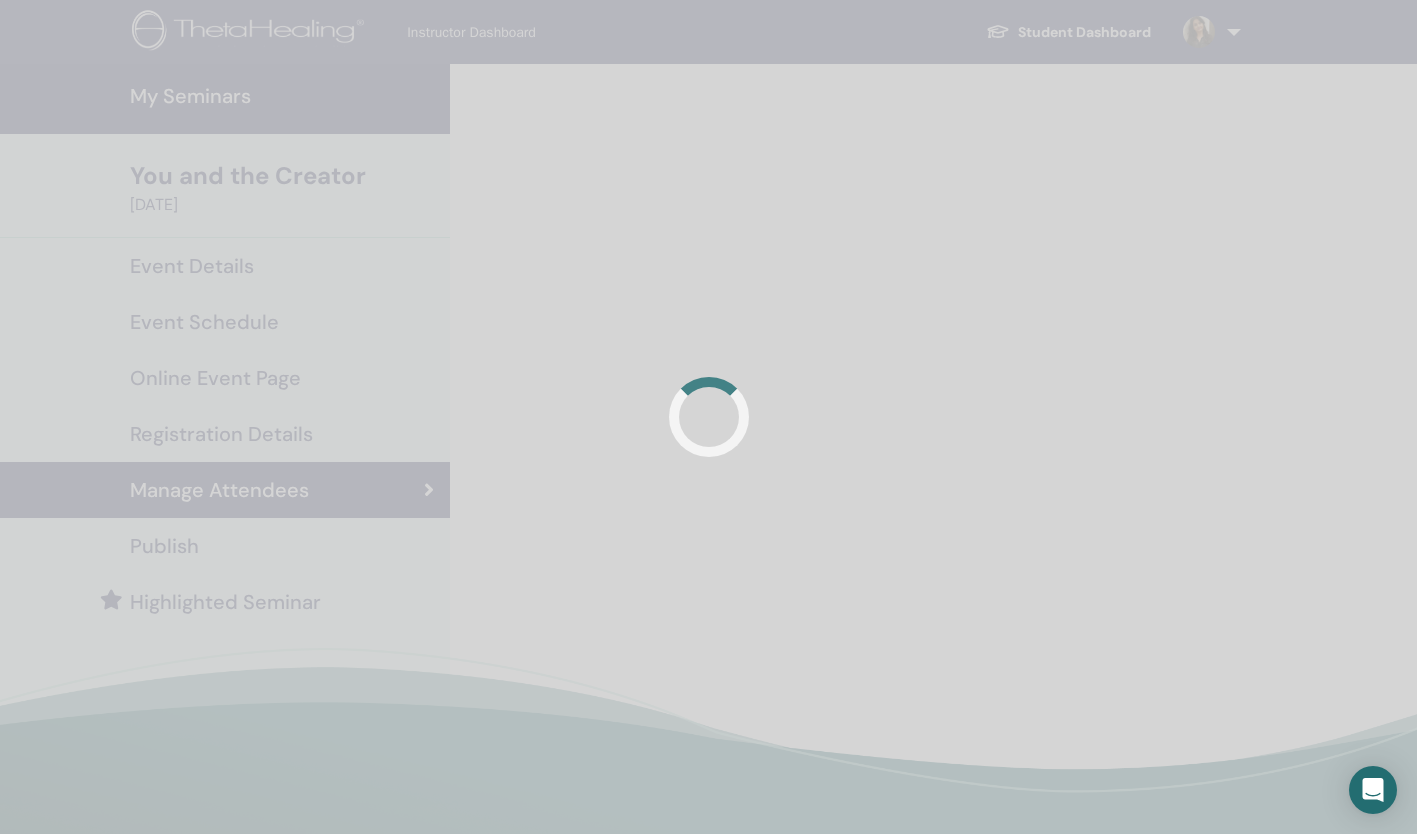 scroll, scrollTop: 0, scrollLeft: 0, axis: both 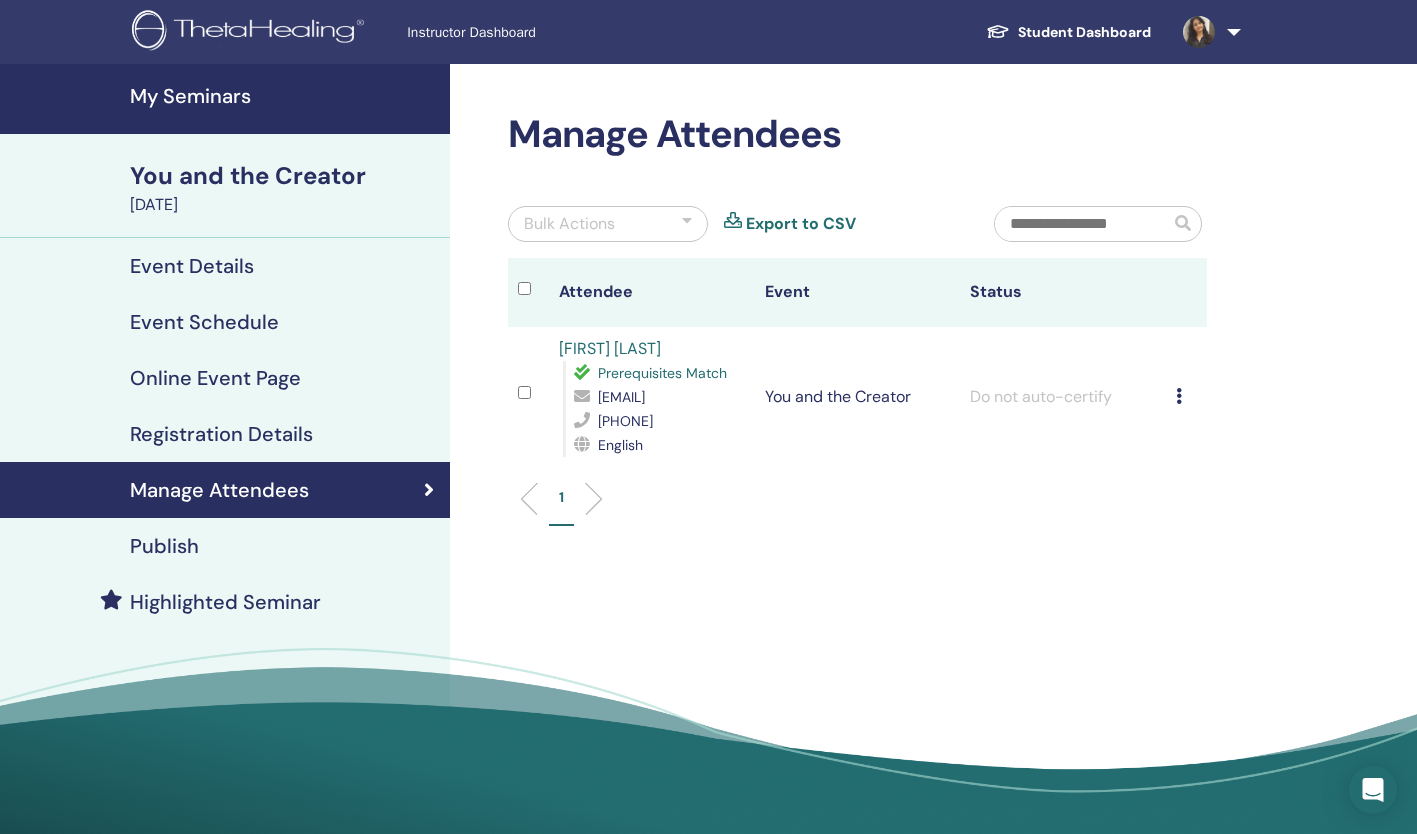 click at bounding box center [1208, 32] 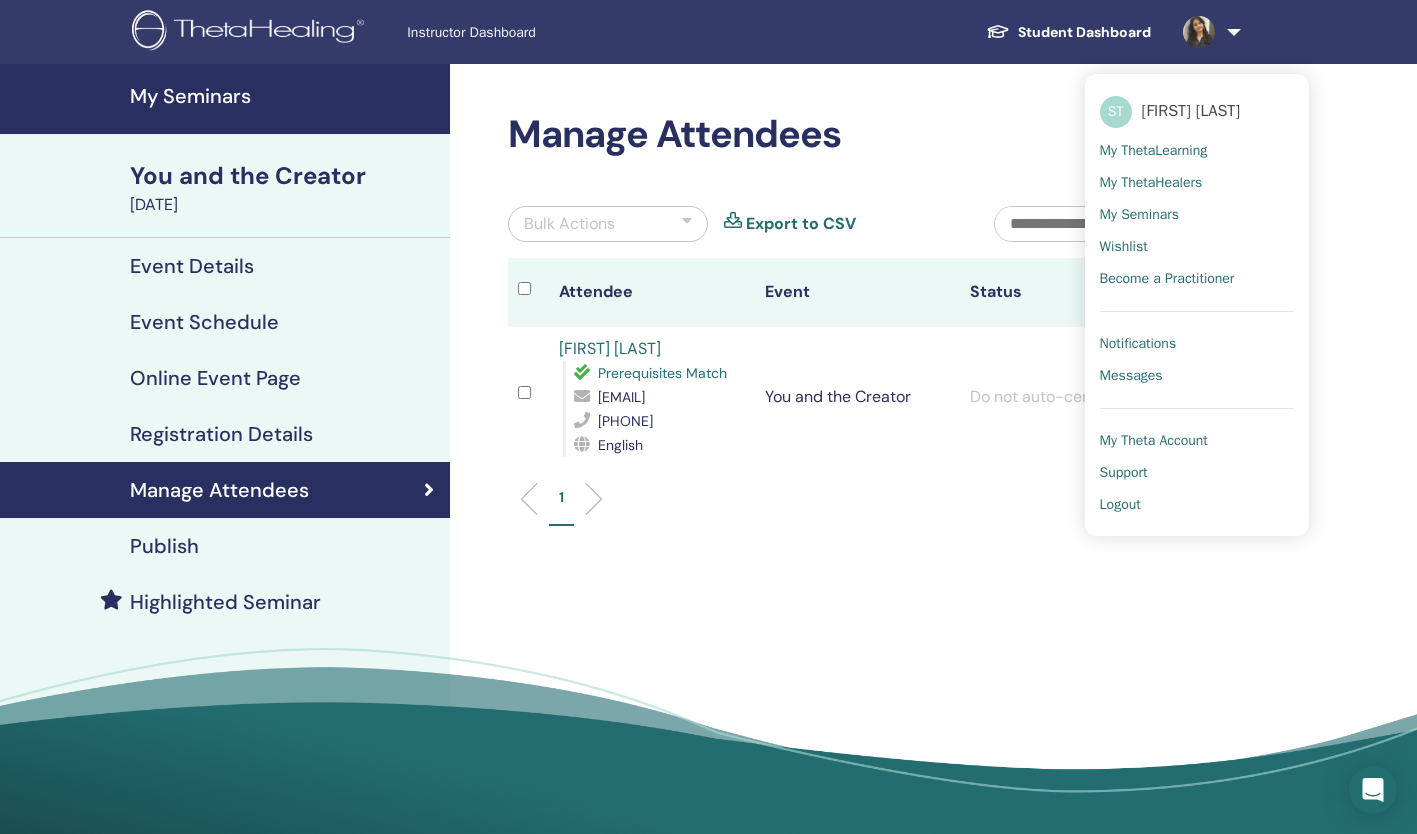 click on "My ThetaLearning" at bounding box center [1154, 151] 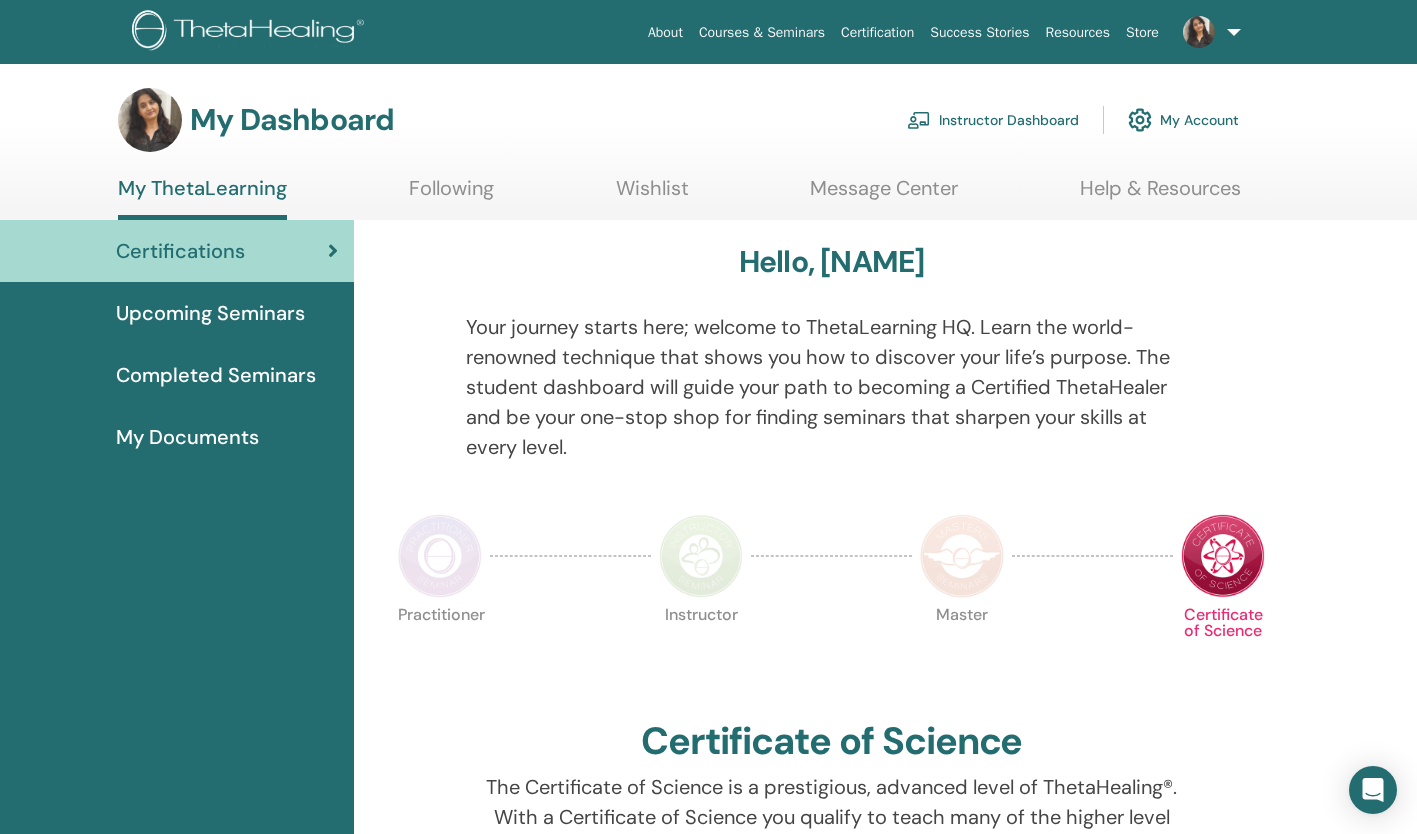 scroll, scrollTop: 0, scrollLeft: 0, axis: both 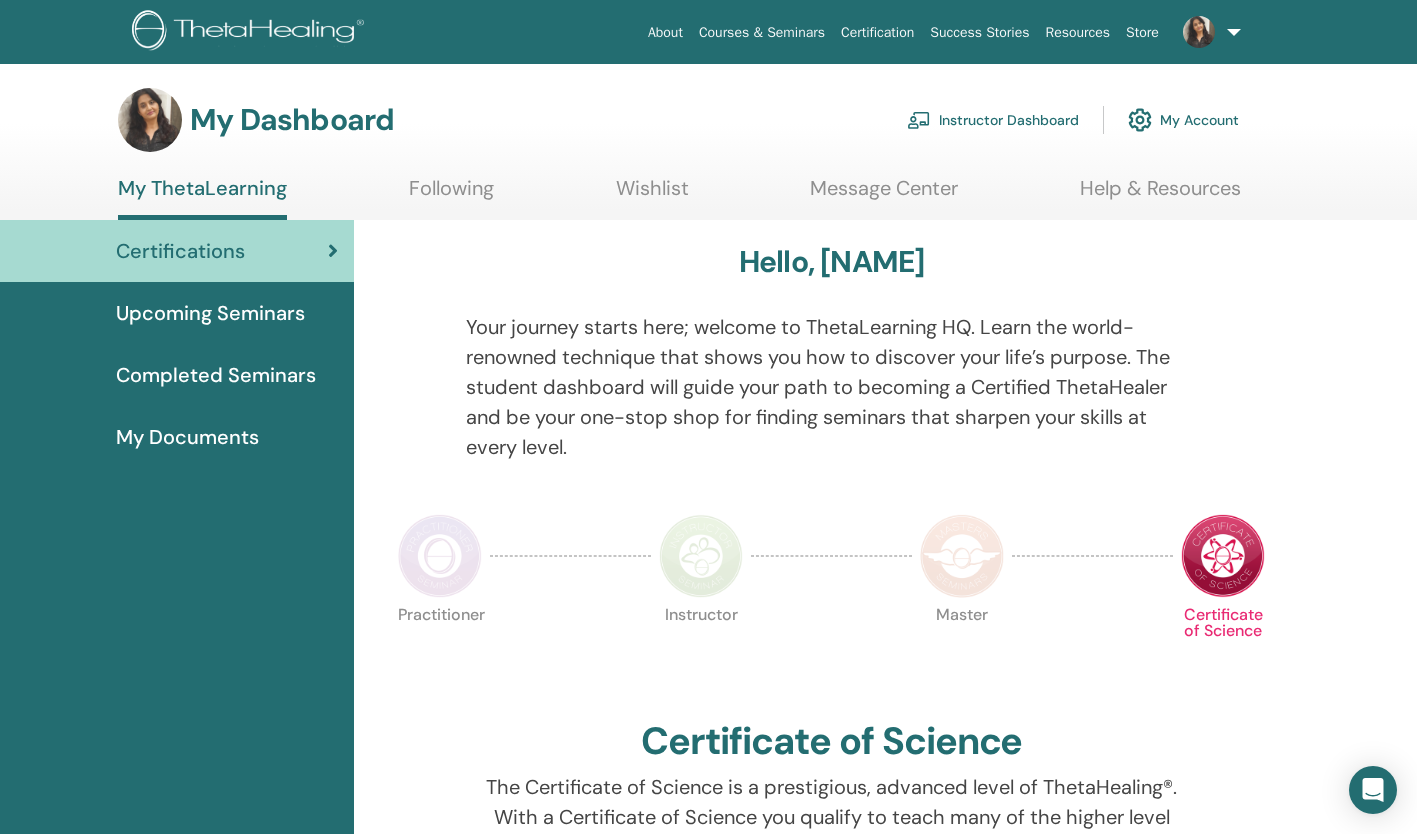 click on "Upcoming Seminars" at bounding box center [210, 313] 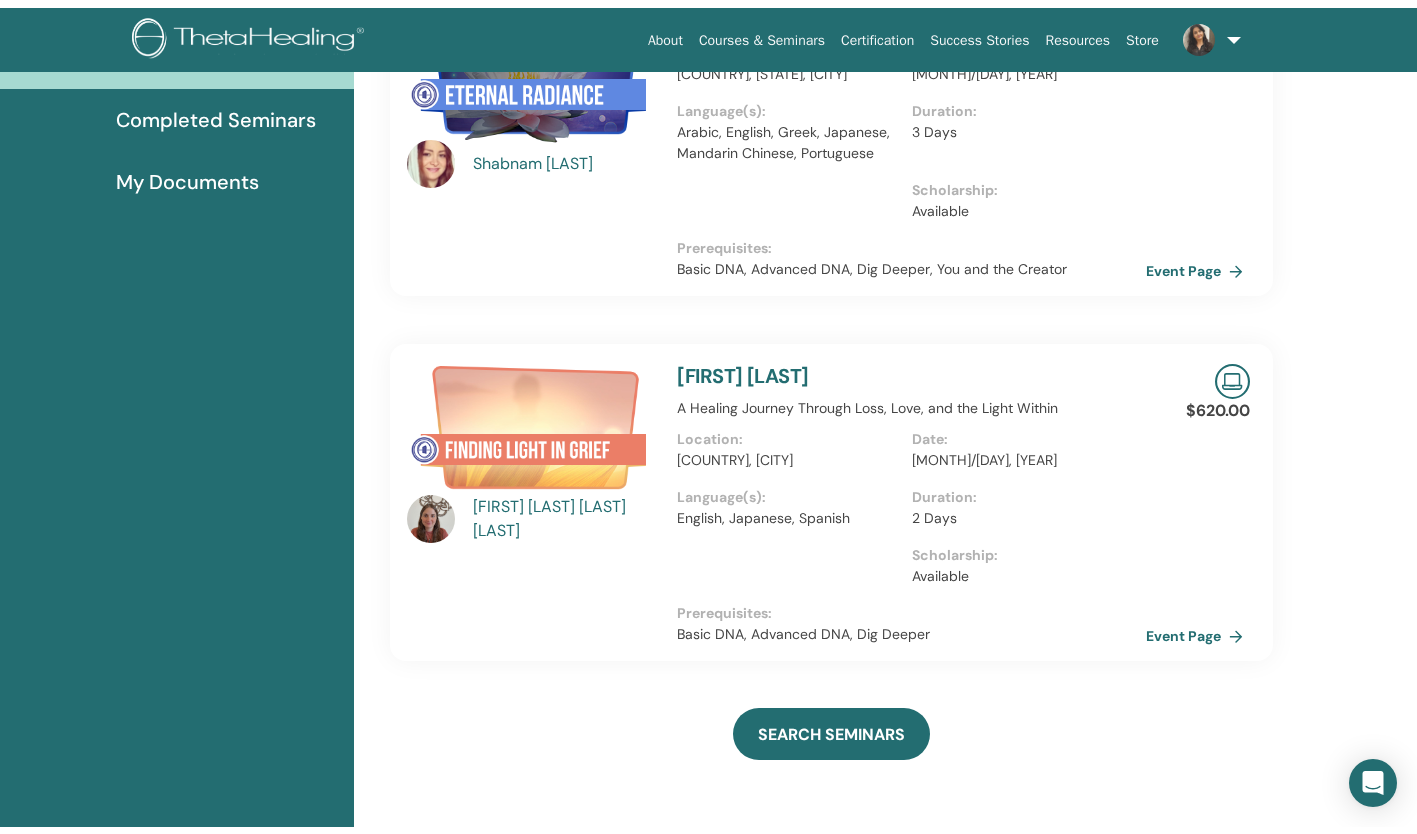 scroll, scrollTop: 0, scrollLeft: 0, axis: both 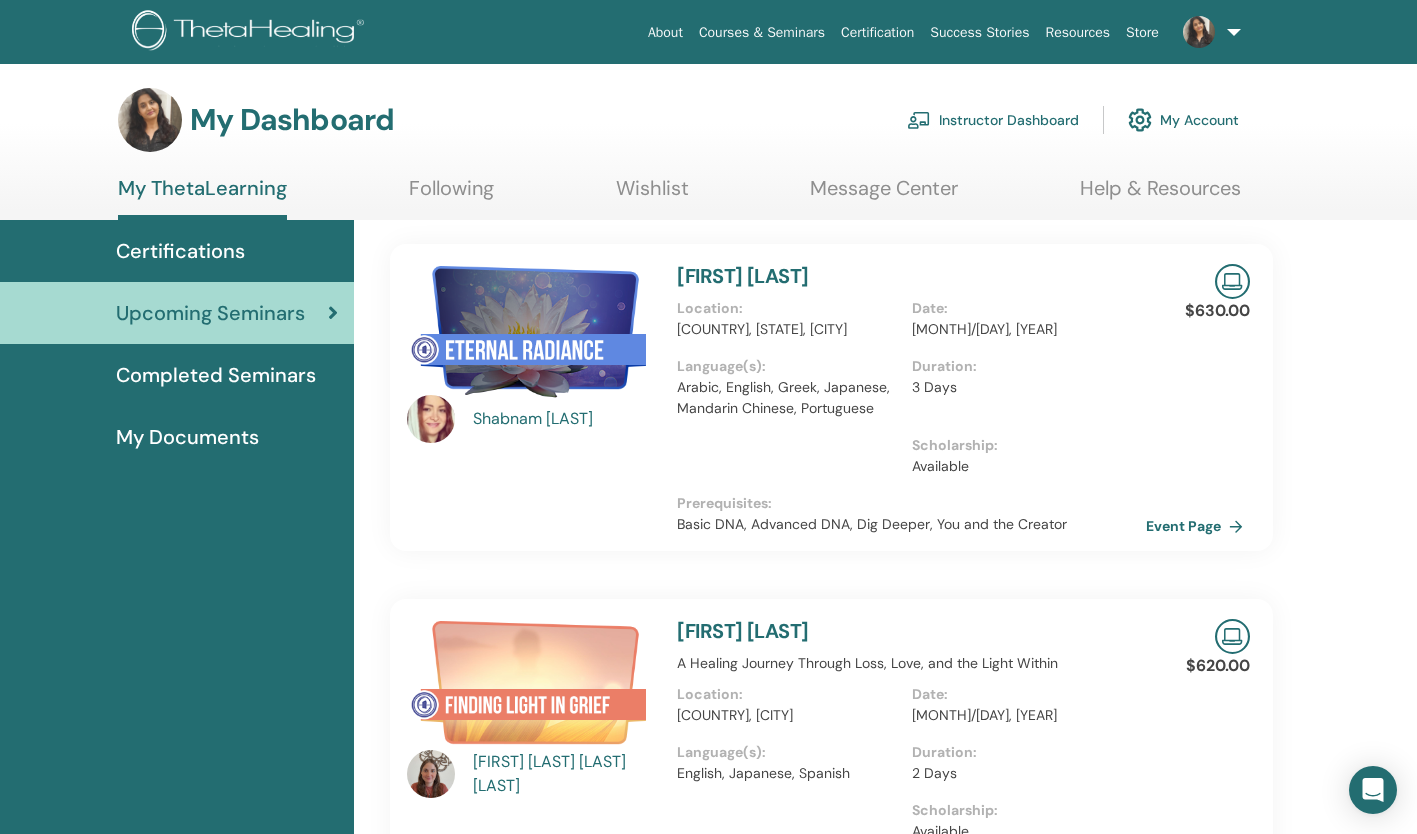 click on "Courses & Seminars" at bounding box center (762, 32) 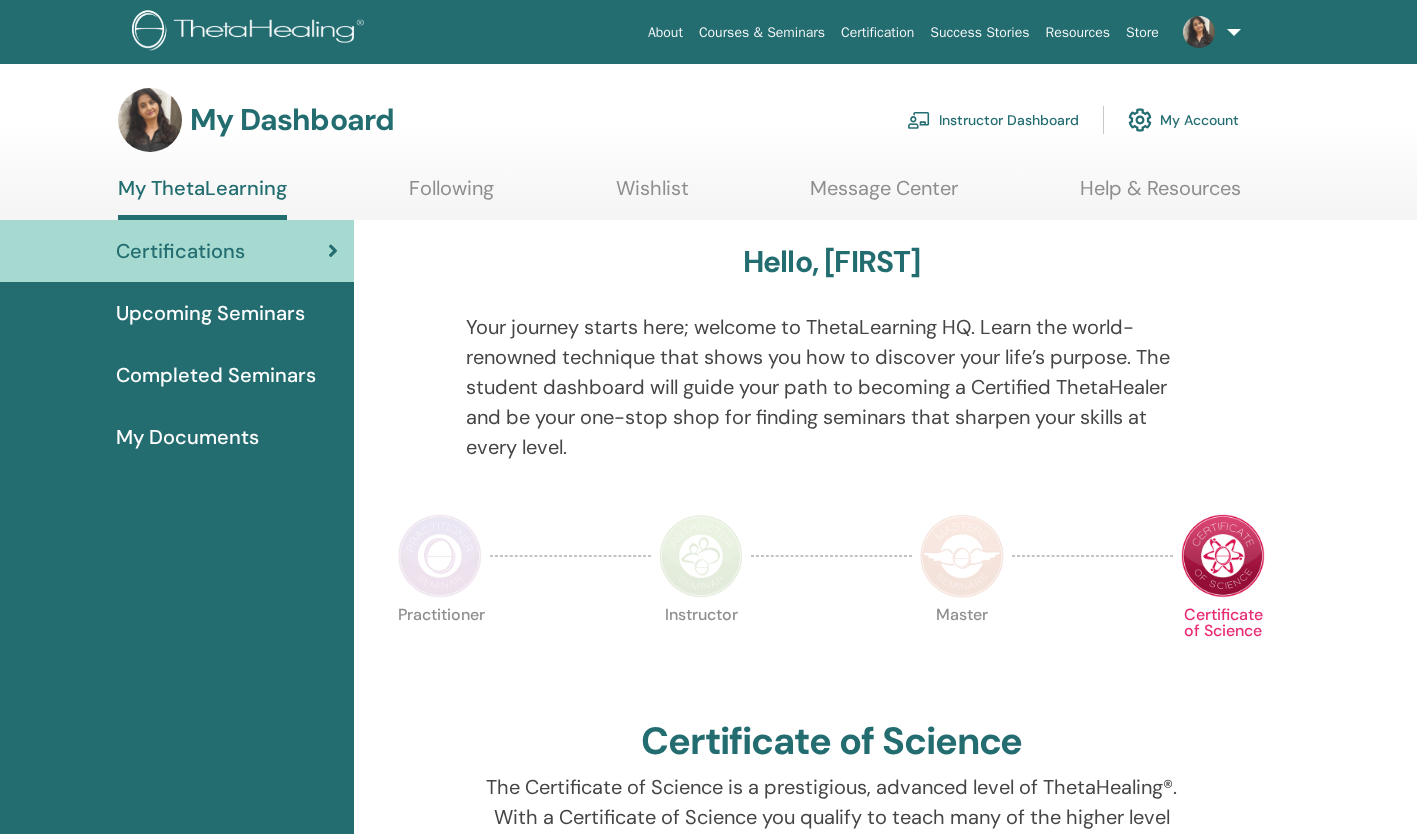 scroll, scrollTop: 0, scrollLeft: 0, axis: both 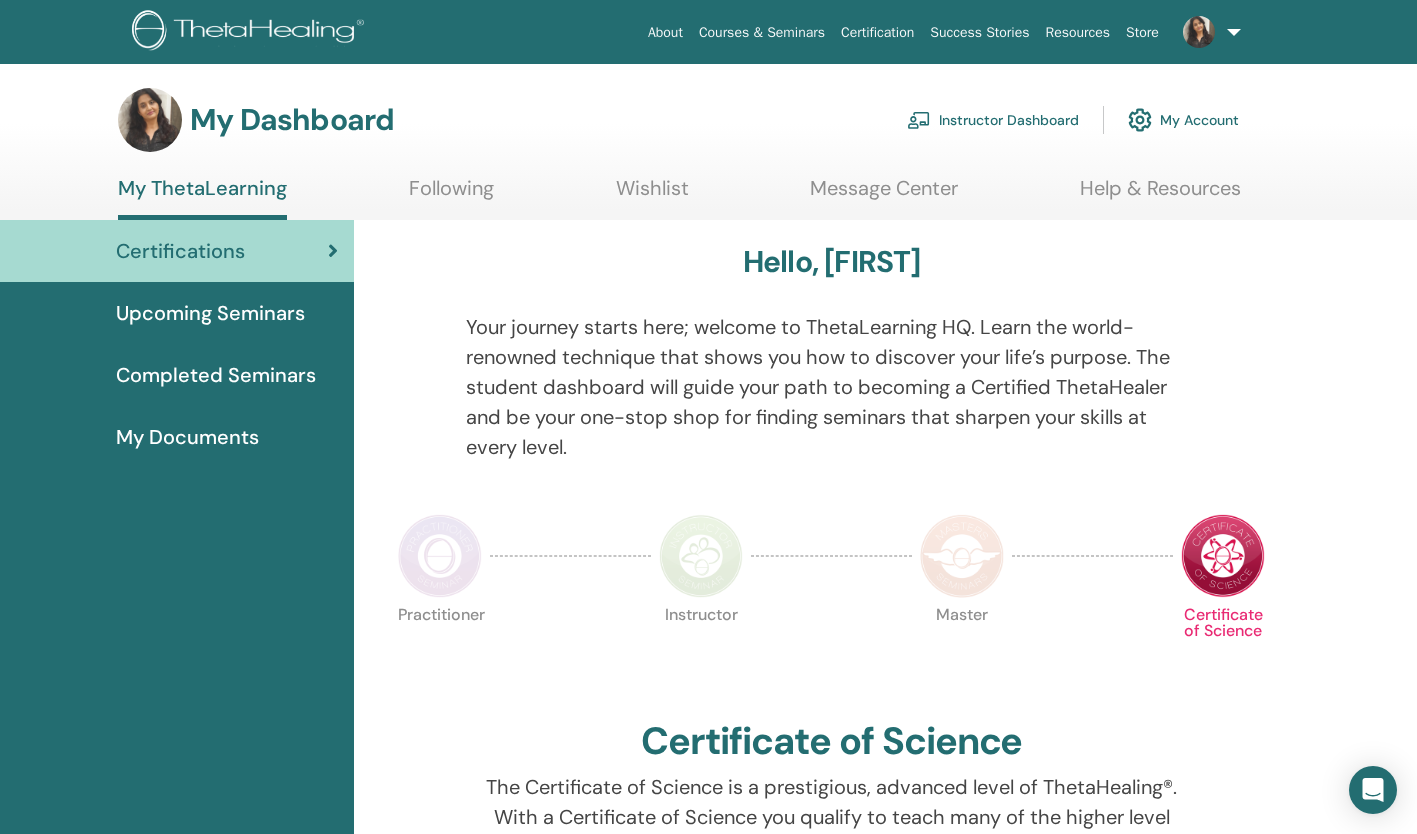 click on "Upcoming Seminars" at bounding box center (210, 313) 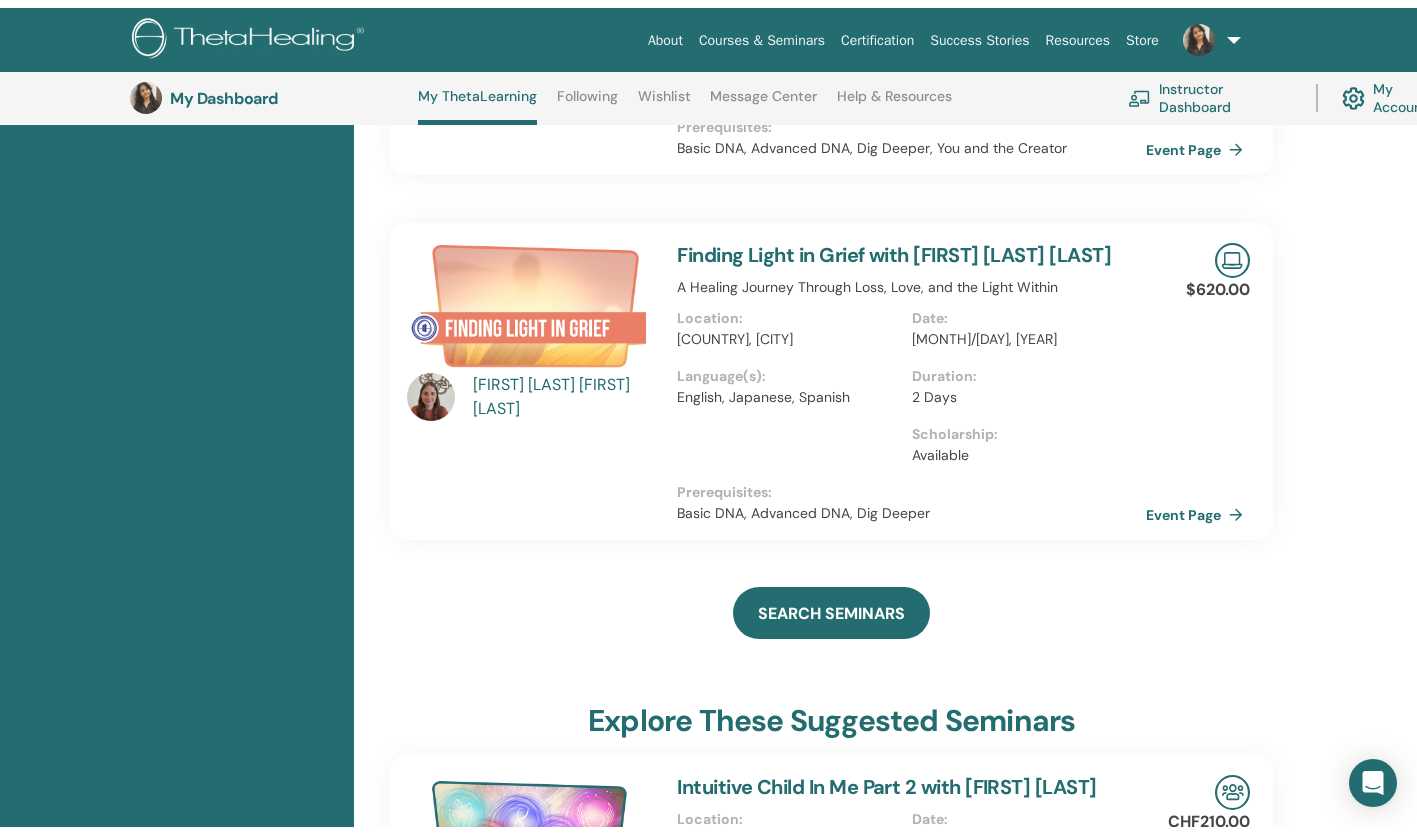 scroll, scrollTop: 0, scrollLeft: 0, axis: both 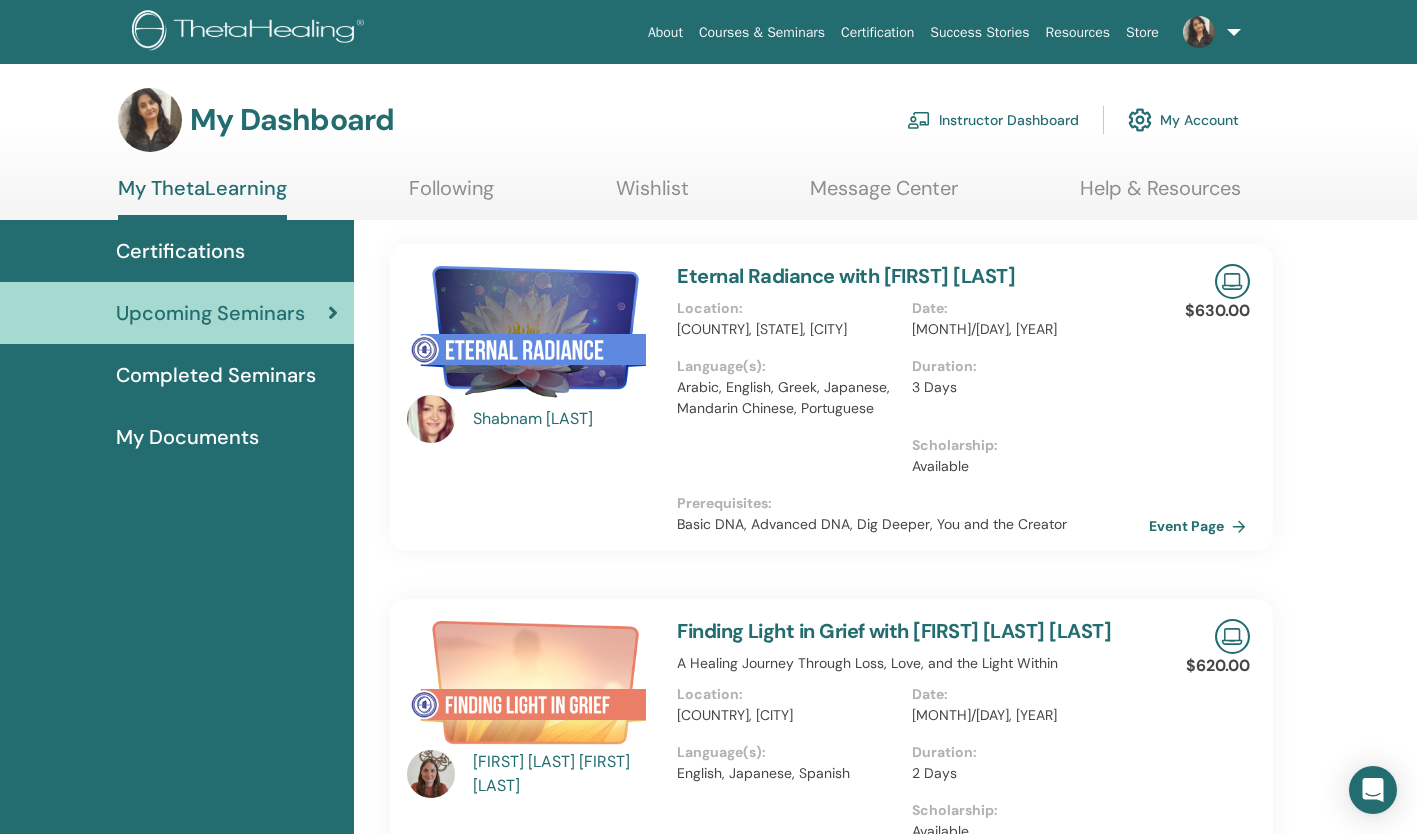 click on "Event Page" at bounding box center (1201, 526) 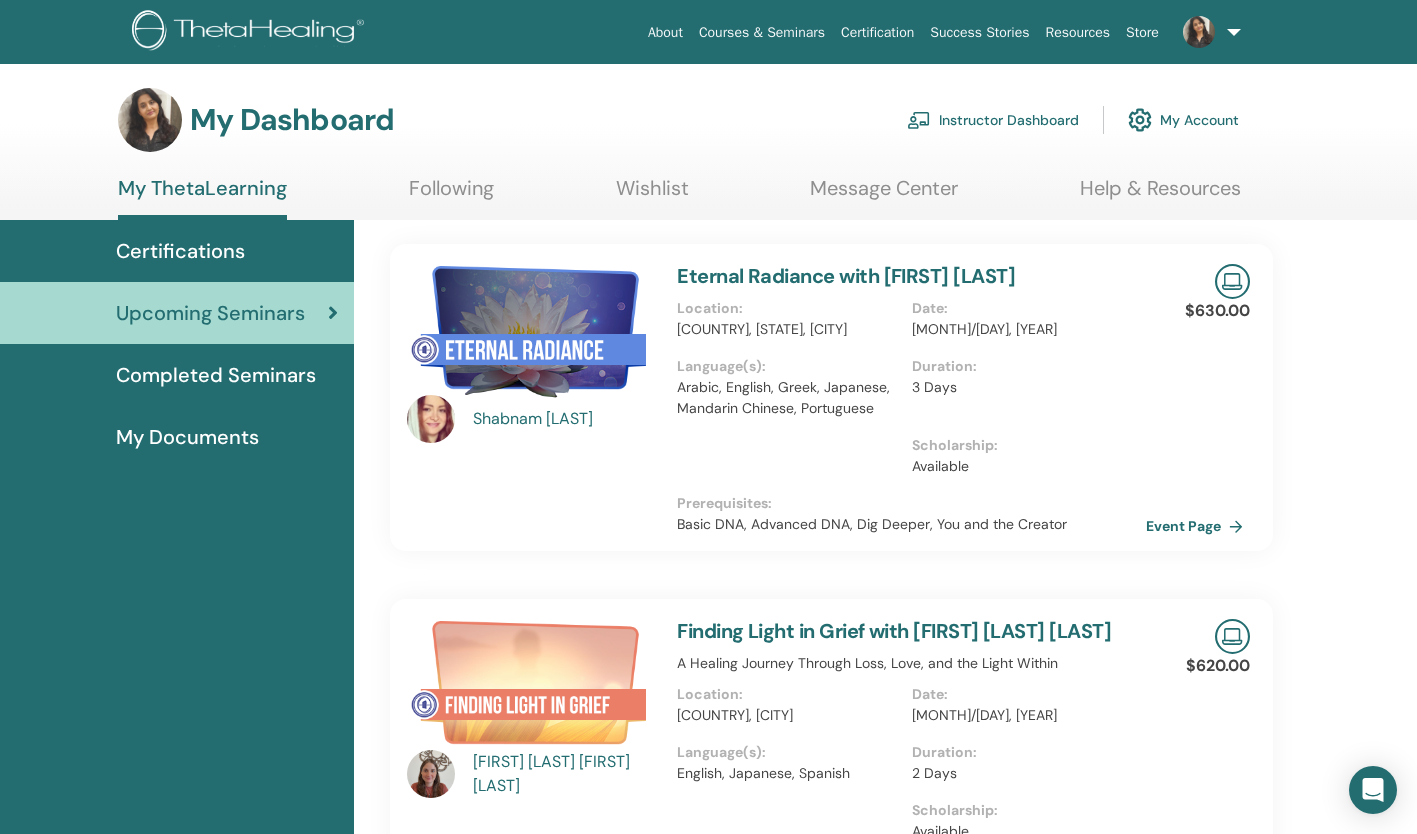 click at bounding box center (530, 332) 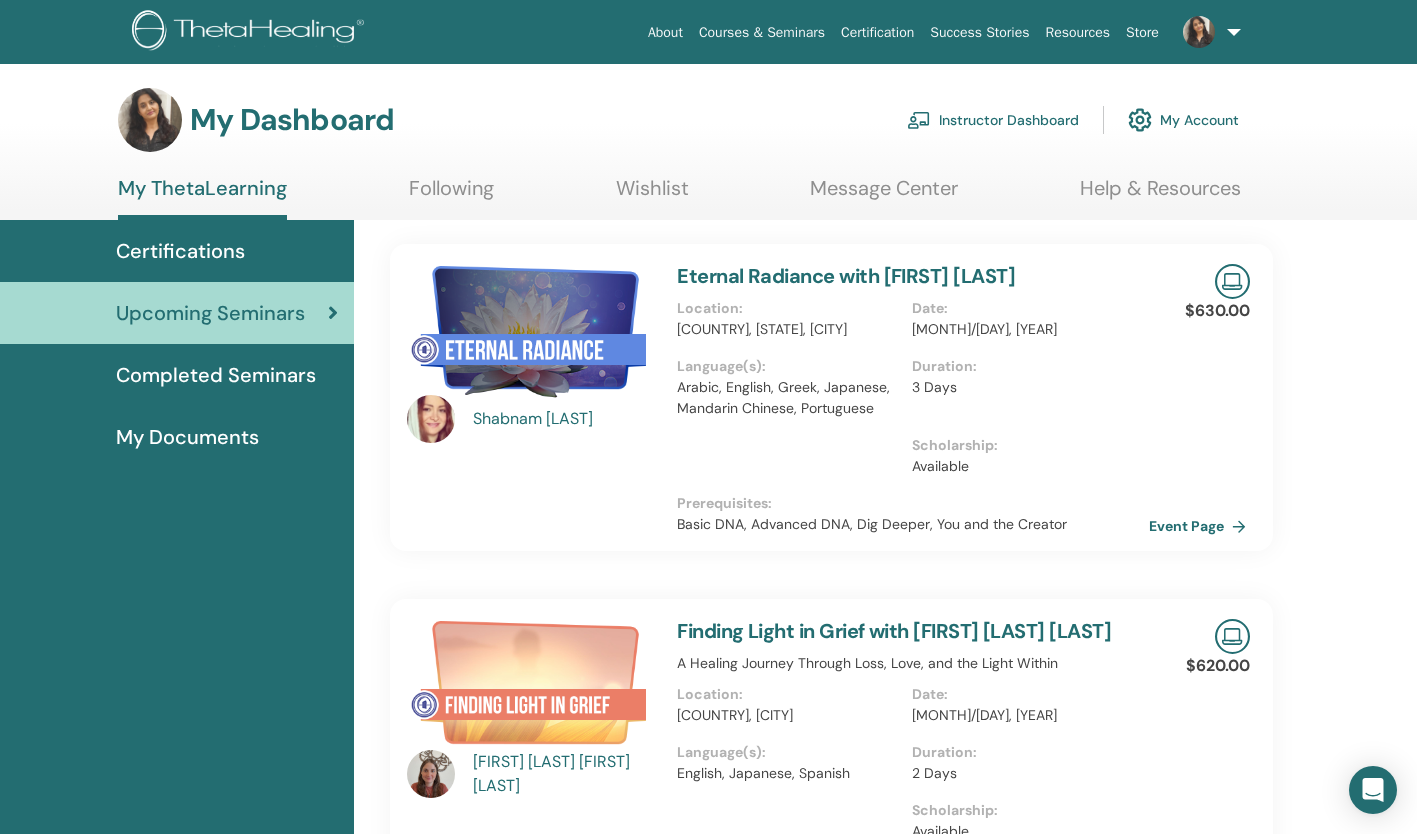 click on "Event Page" at bounding box center (1201, 526) 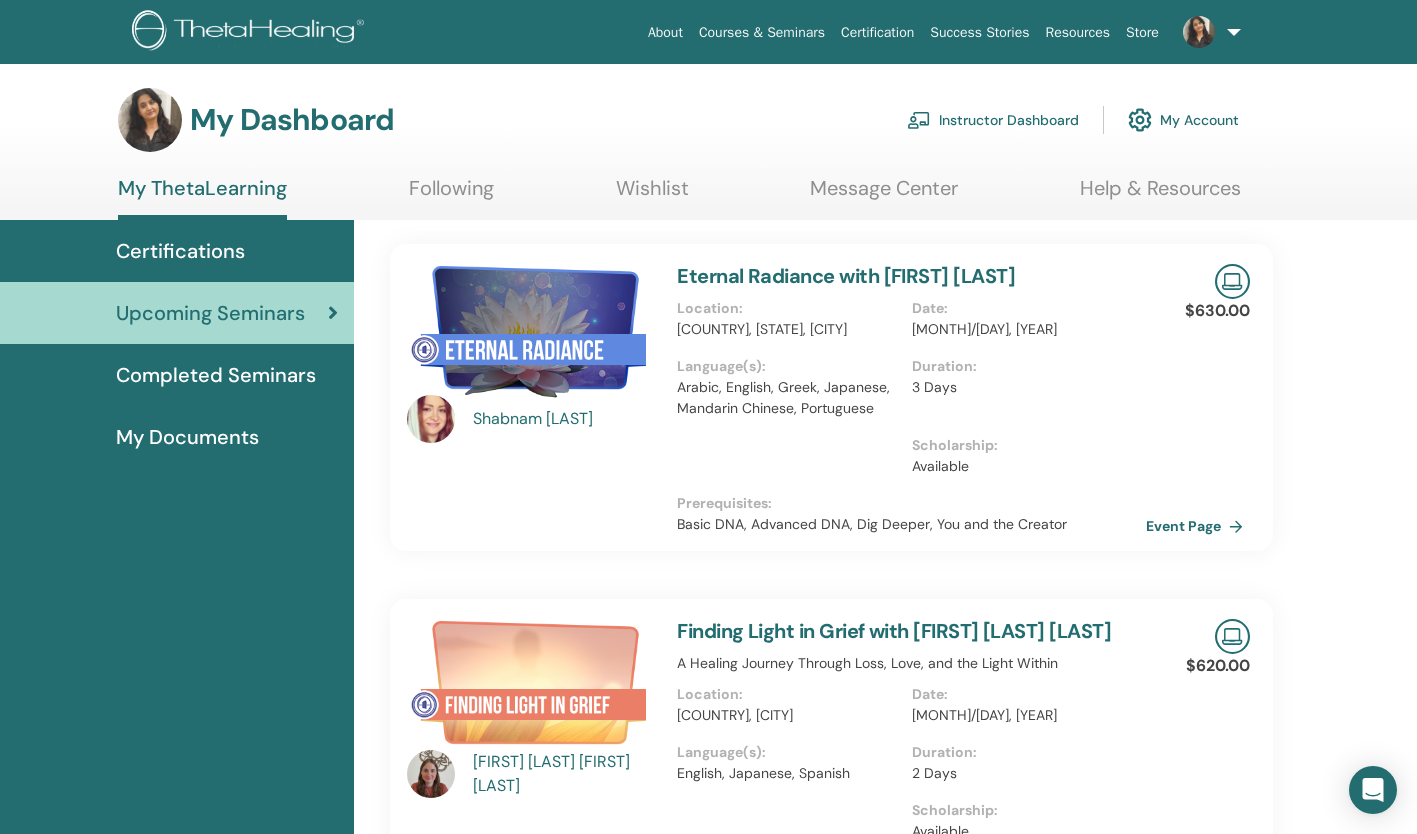 click at bounding box center [530, 687] 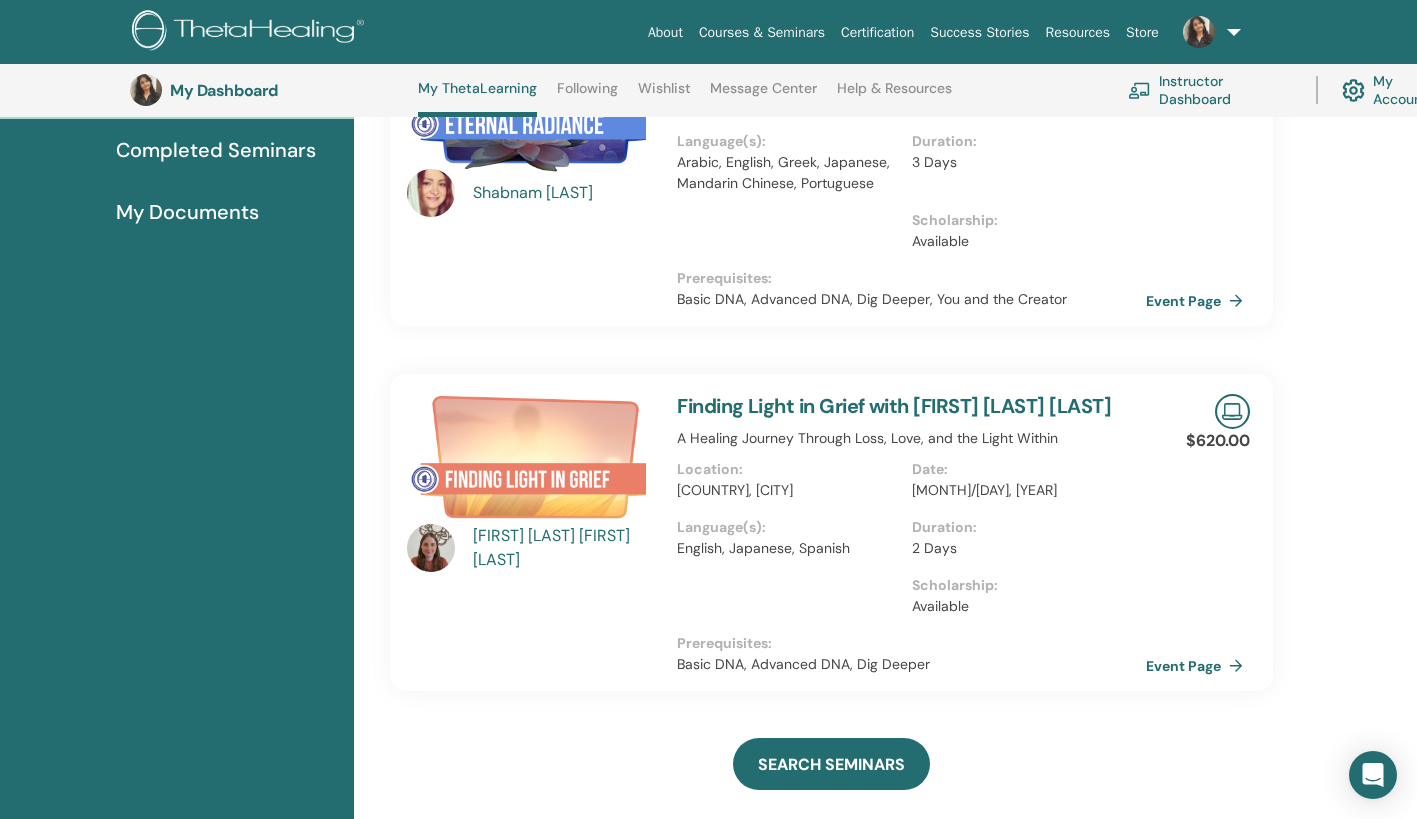 scroll, scrollTop: 279, scrollLeft: 0, axis: vertical 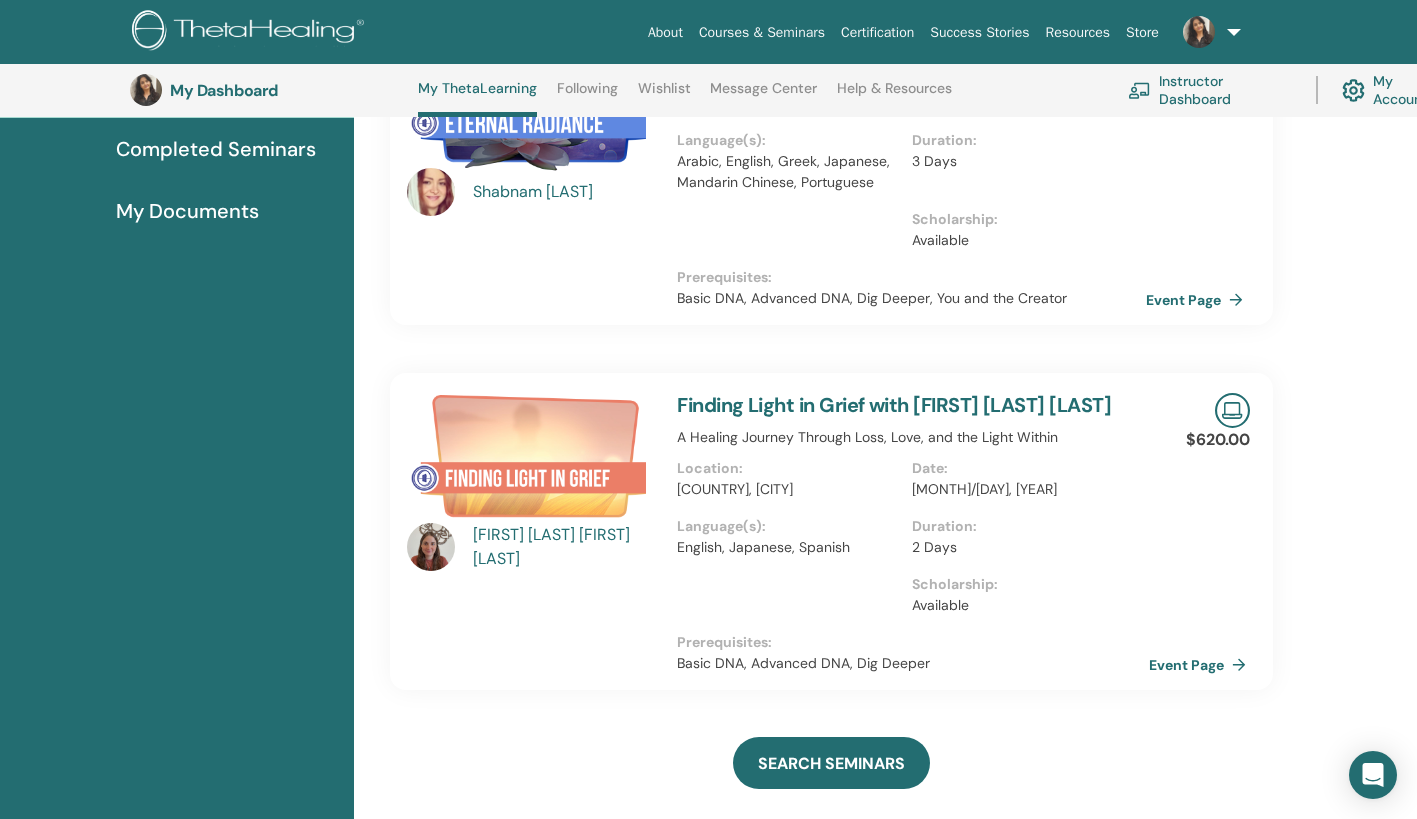 click on "Event Page" at bounding box center [1201, 665] 